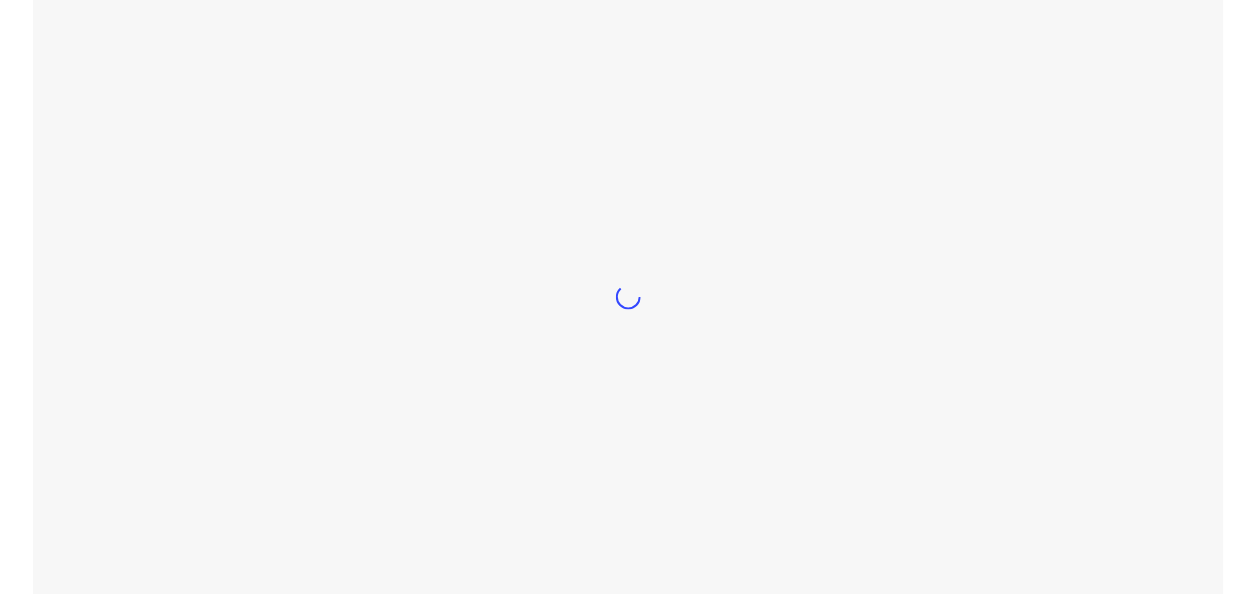 scroll, scrollTop: 0, scrollLeft: 0, axis: both 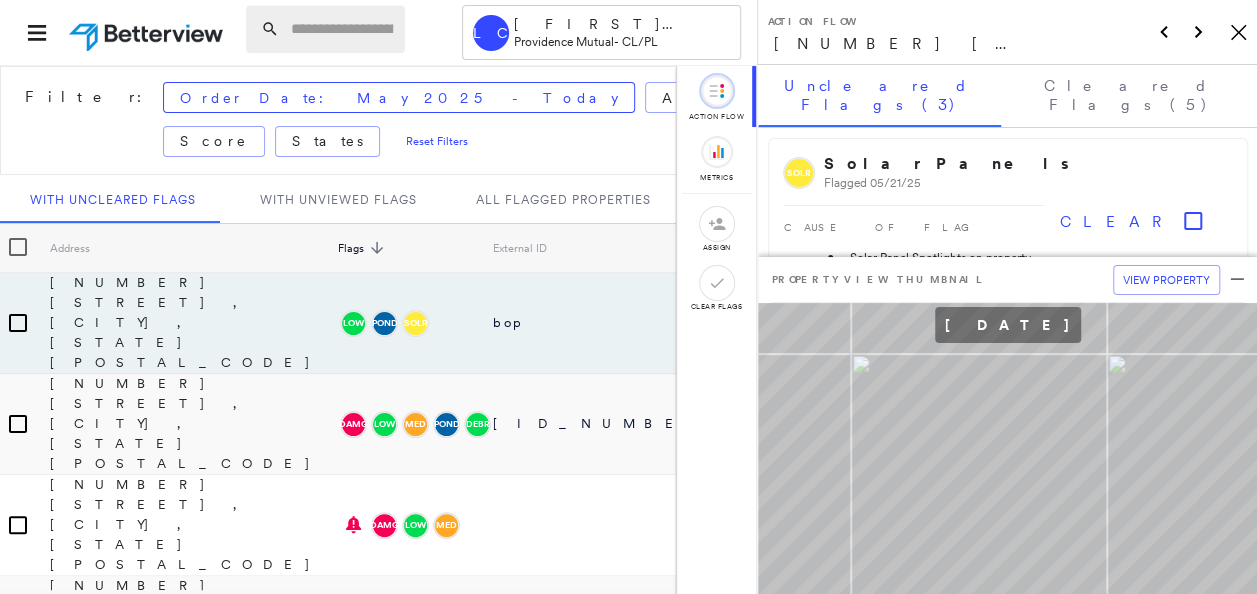 click at bounding box center [342, 29] 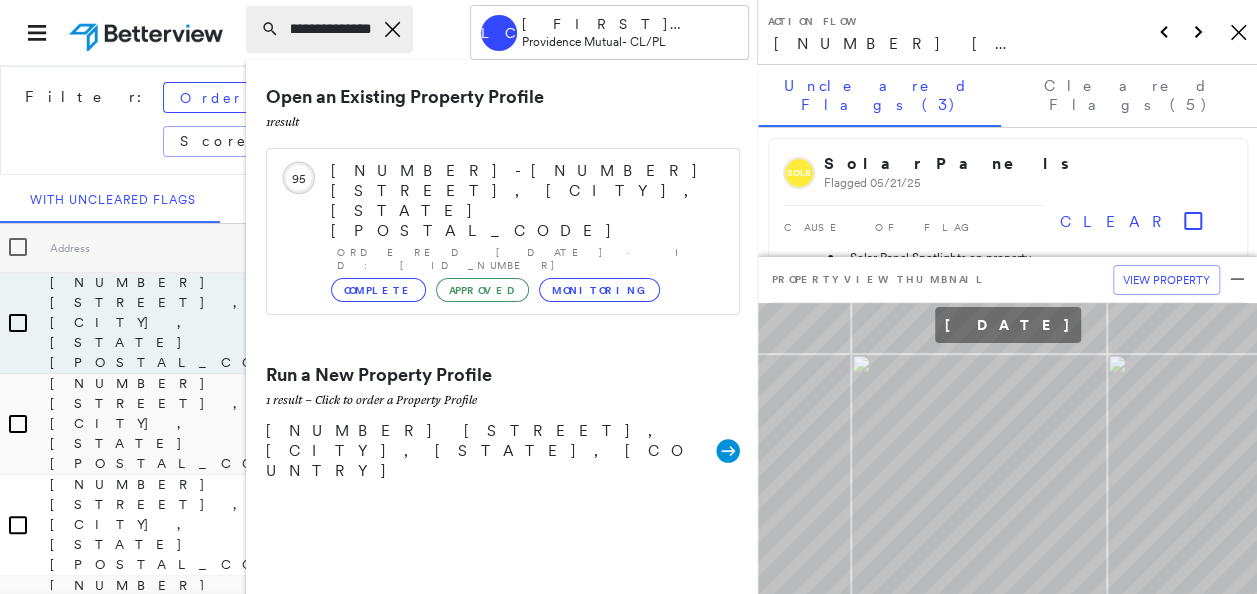 scroll, scrollTop: 0, scrollLeft: 76, axis: horizontal 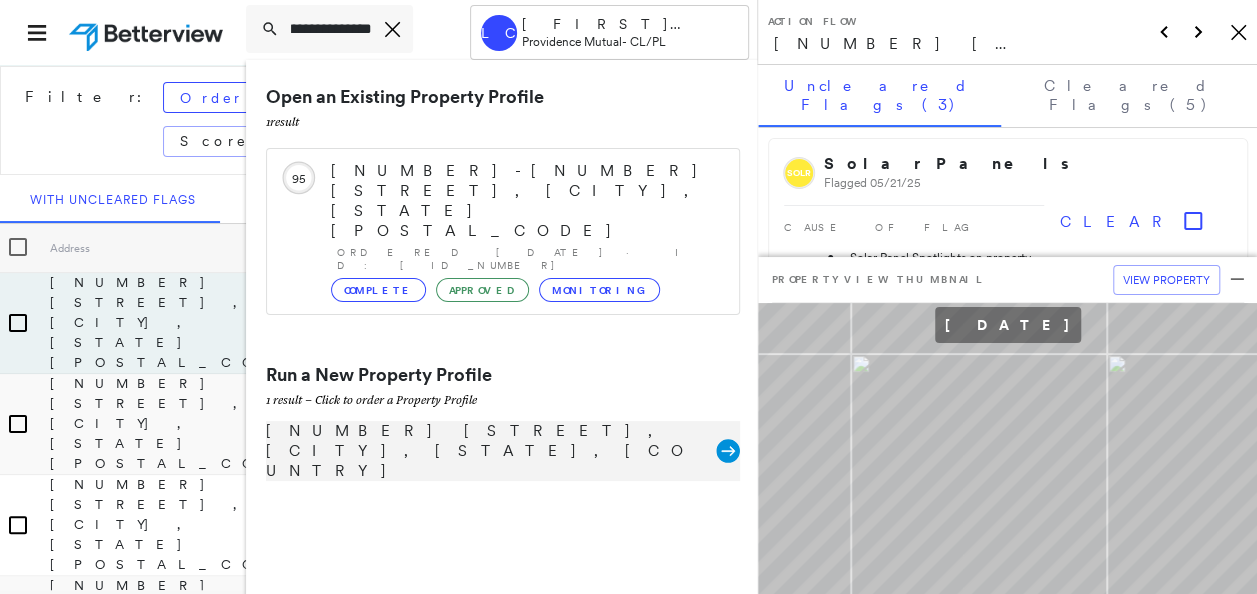 type on "**********" 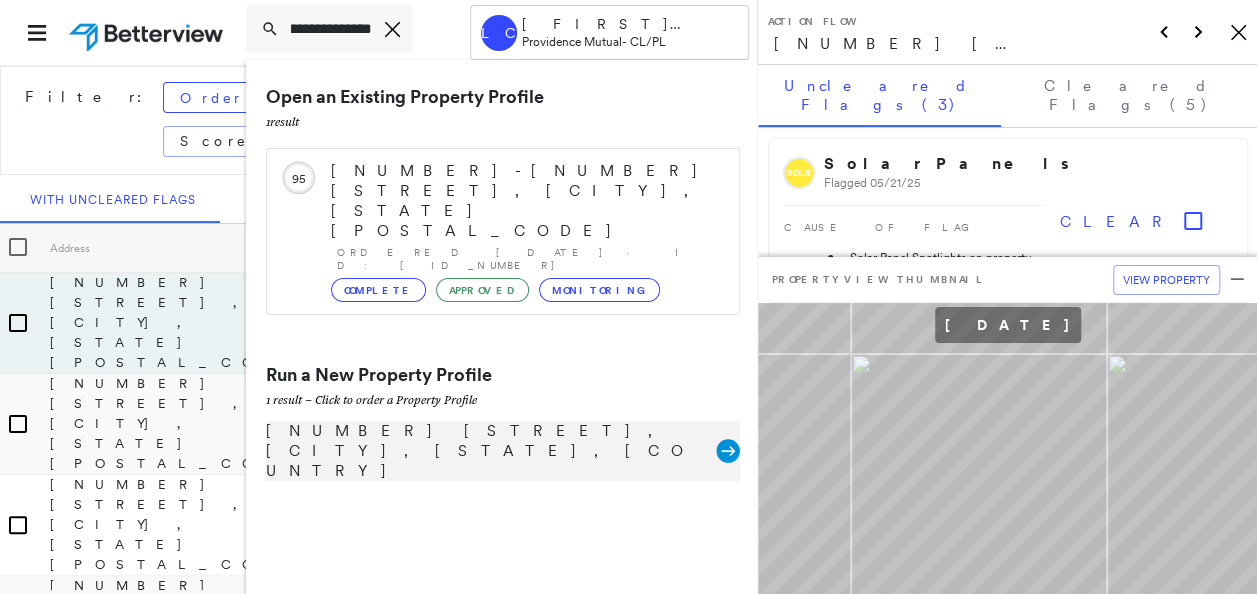 scroll, scrollTop: 0, scrollLeft: 0, axis: both 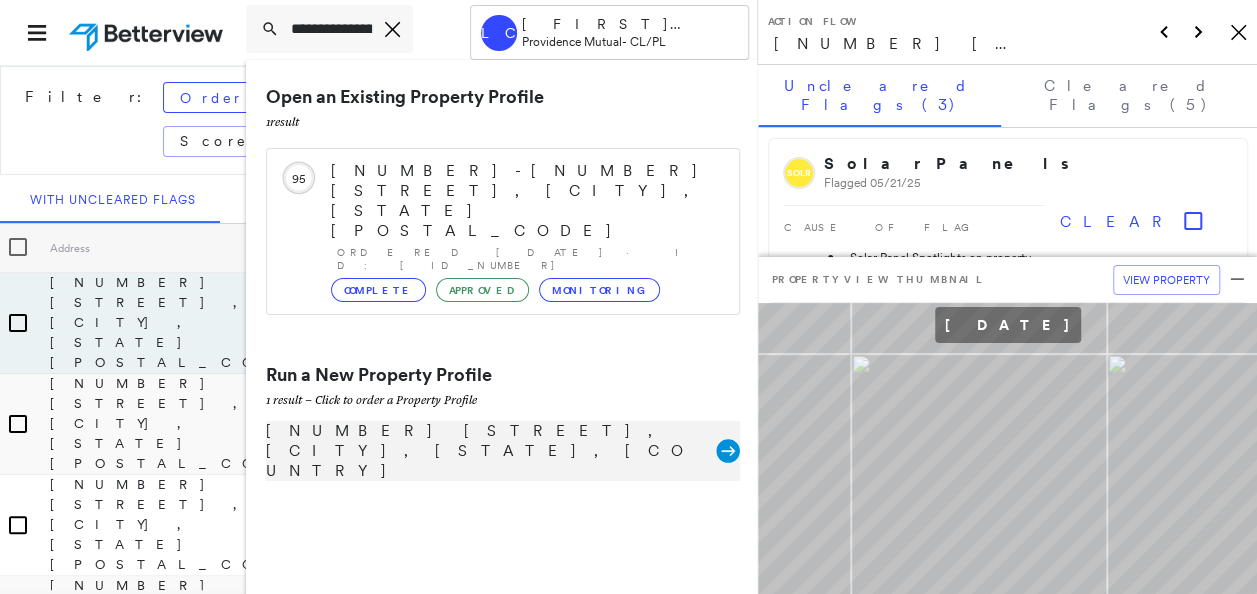 click 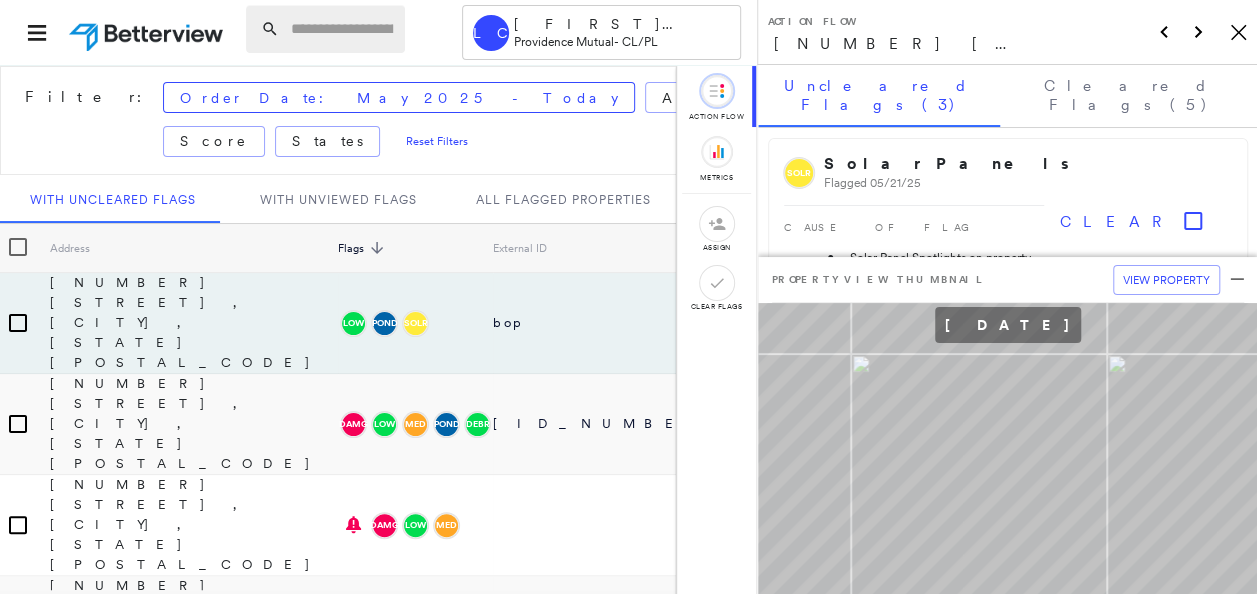 click at bounding box center (342, 29) 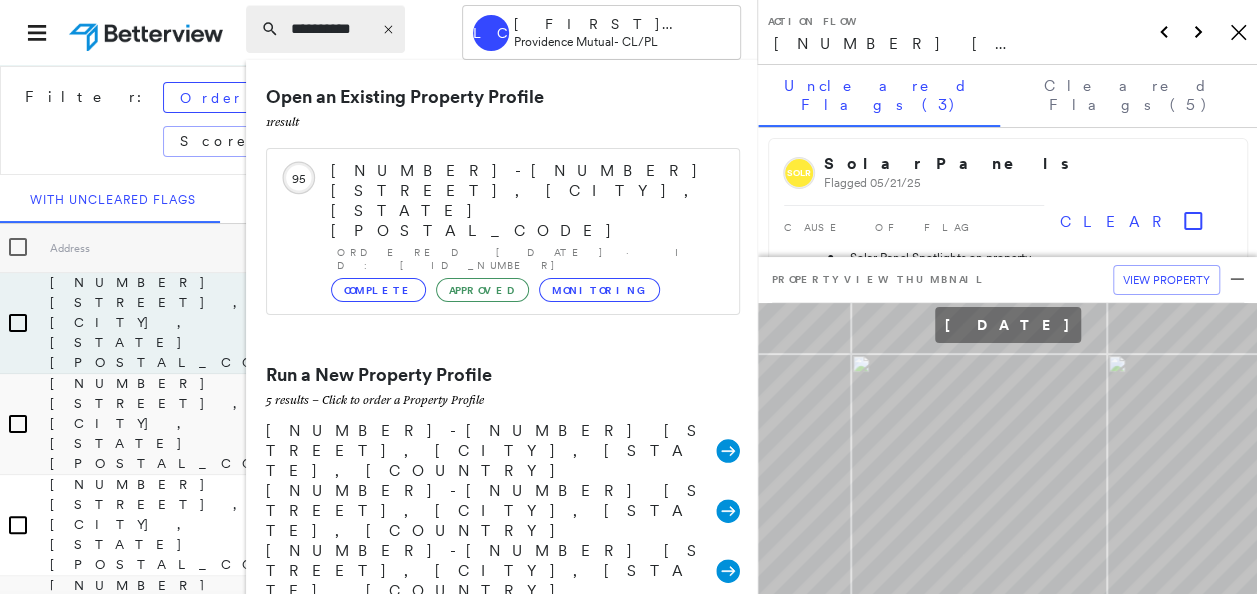 click on "**********" at bounding box center [331, 29] 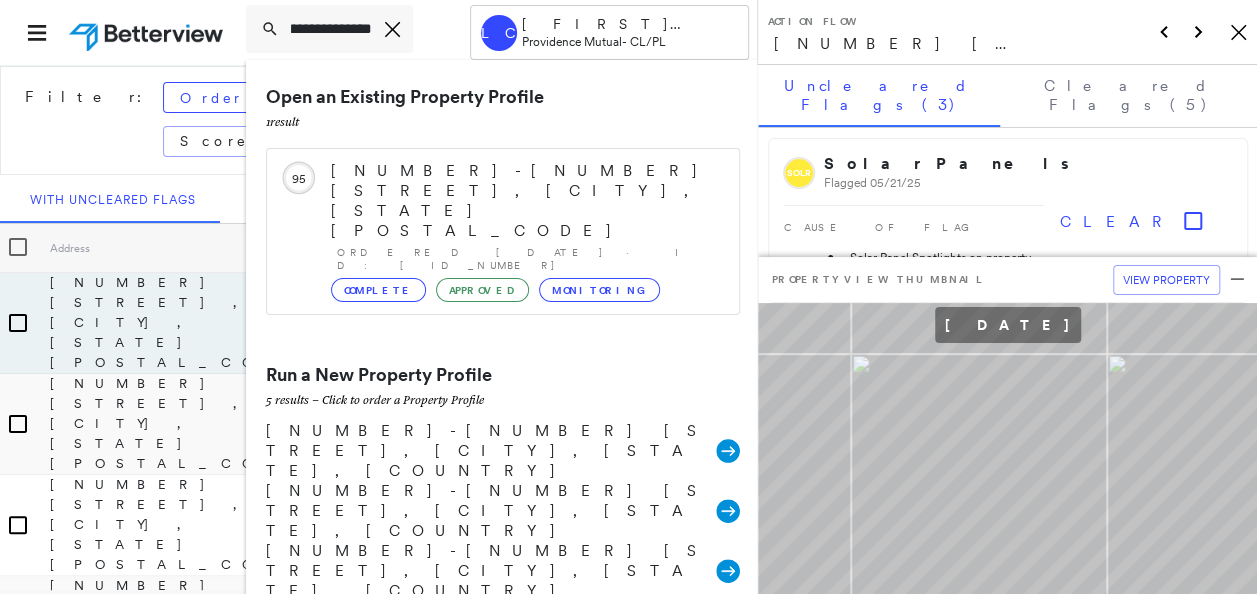 scroll, scrollTop: 0, scrollLeft: 32, axis: horizontal 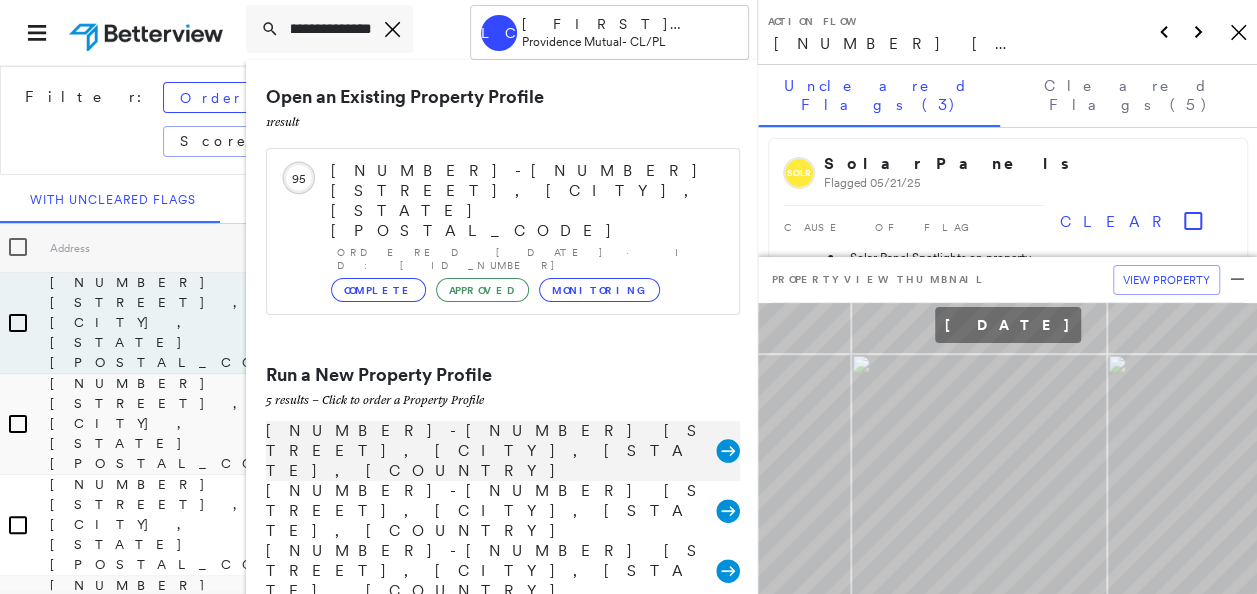 type on "**********" 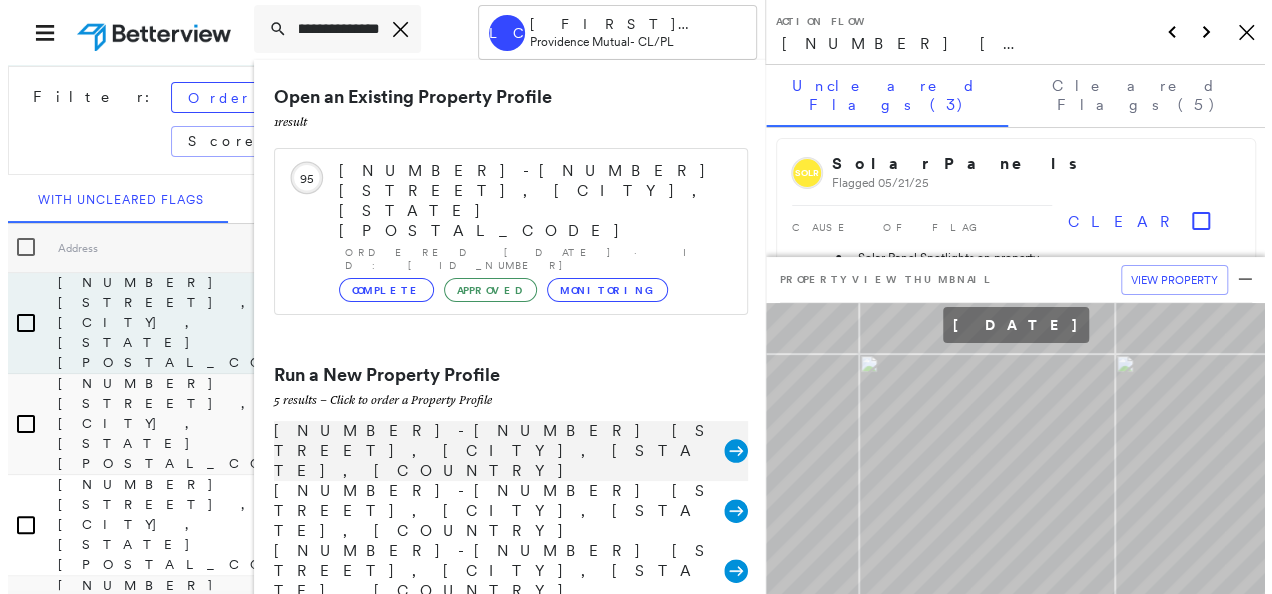 scroll, scrollTop: 0, scrollLeft: 0, axis: both 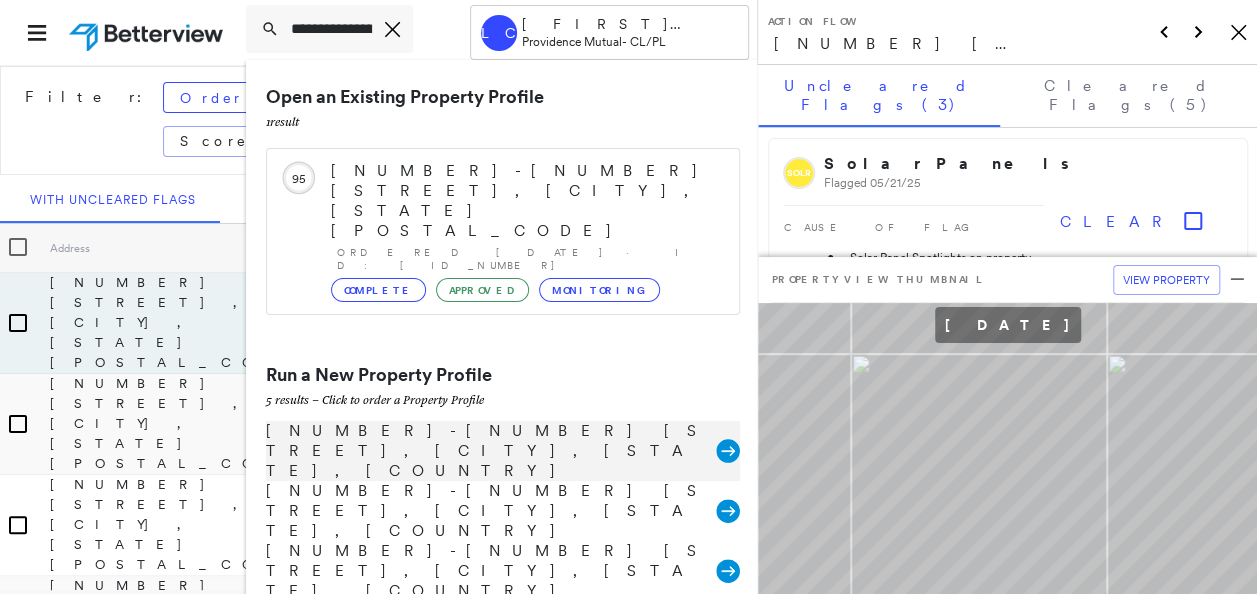 click on "[NUMBER]-[NUMBER] [STREET], [CITY], [STATE], [COUNTRY]" at bounding box center [491, 451] 